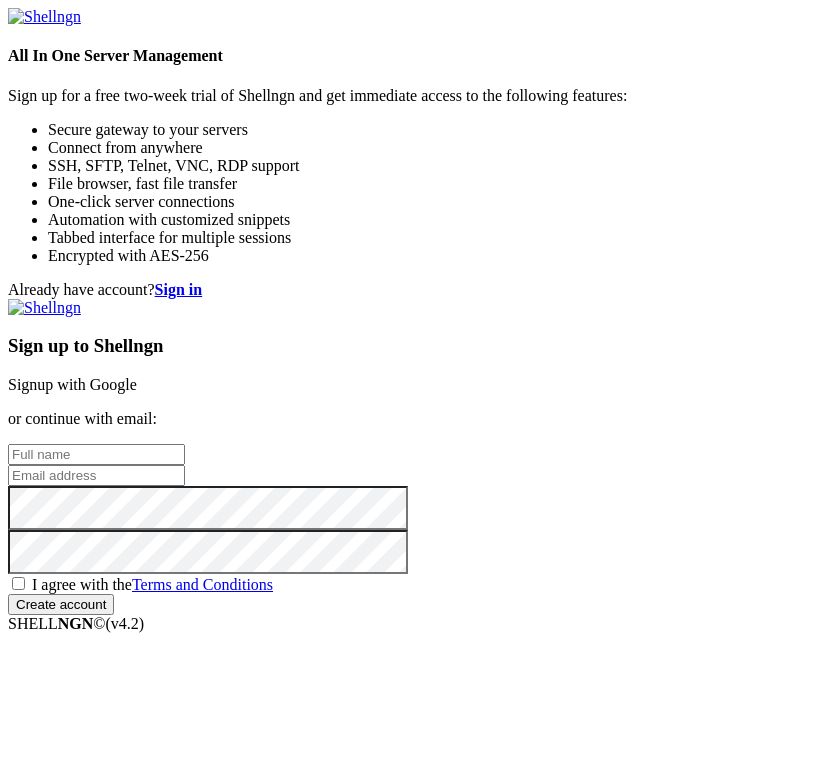 scroll, scrollTop: 0, scrollLeft: 0, axis: both 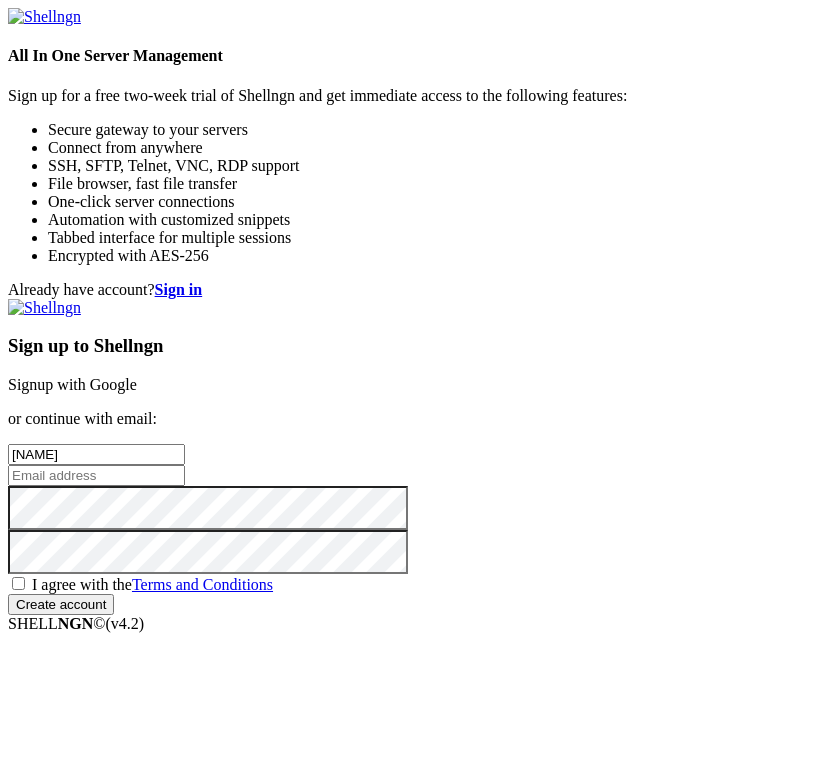 type on "П" 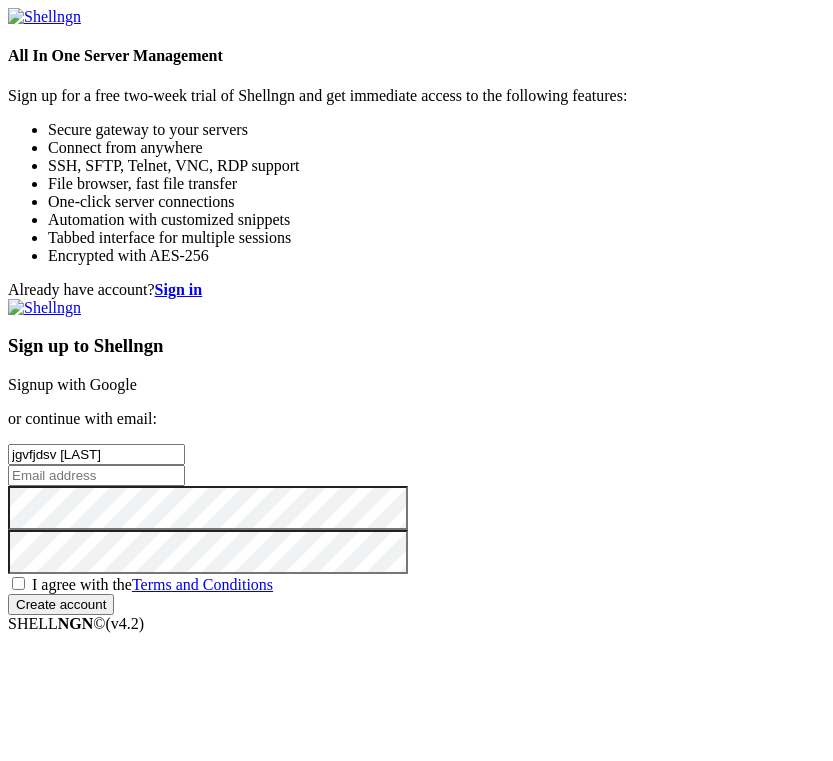 type on "jgvfjdsv [LAST]" 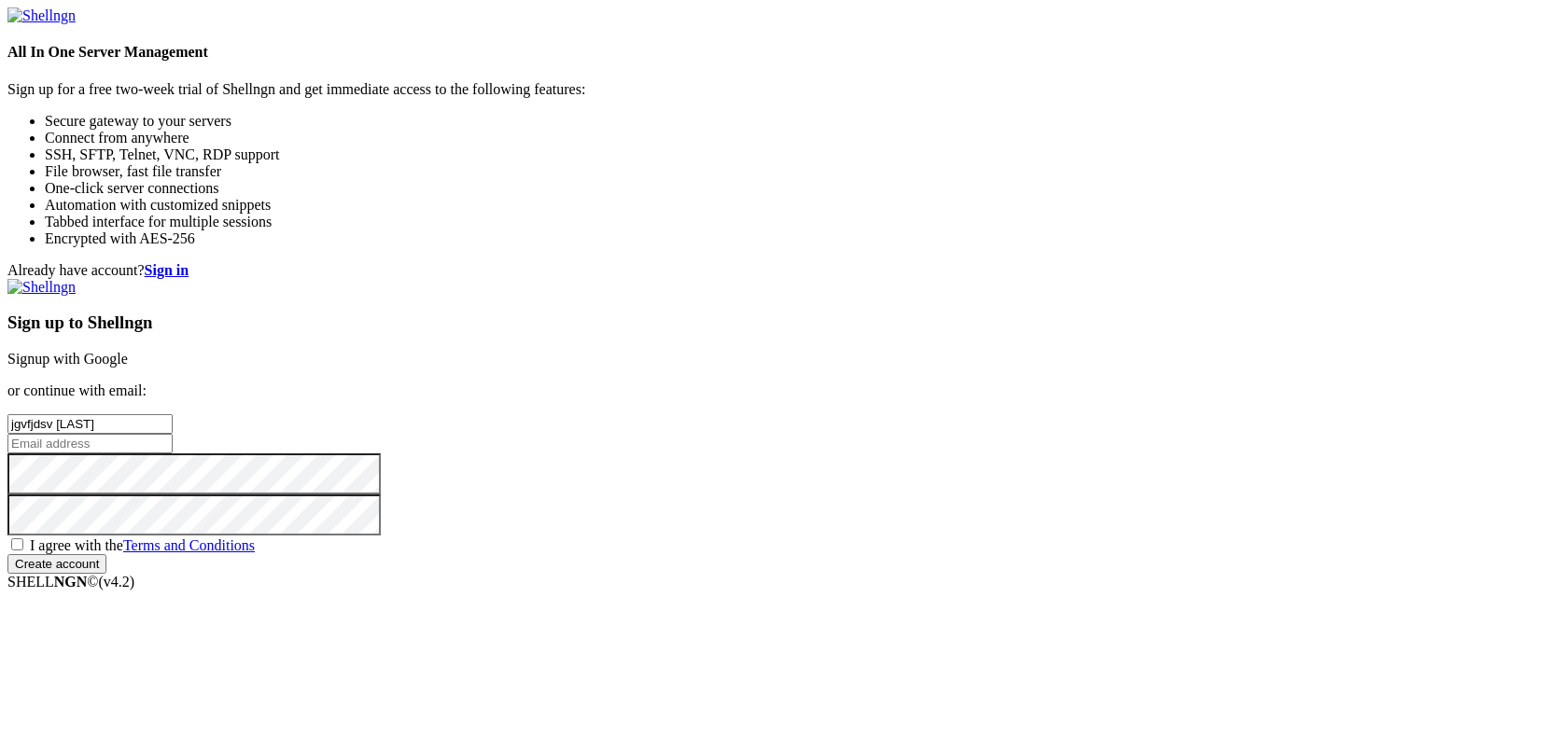 scroll, scrollTop: 0, scrollLeft: 0, axis: both 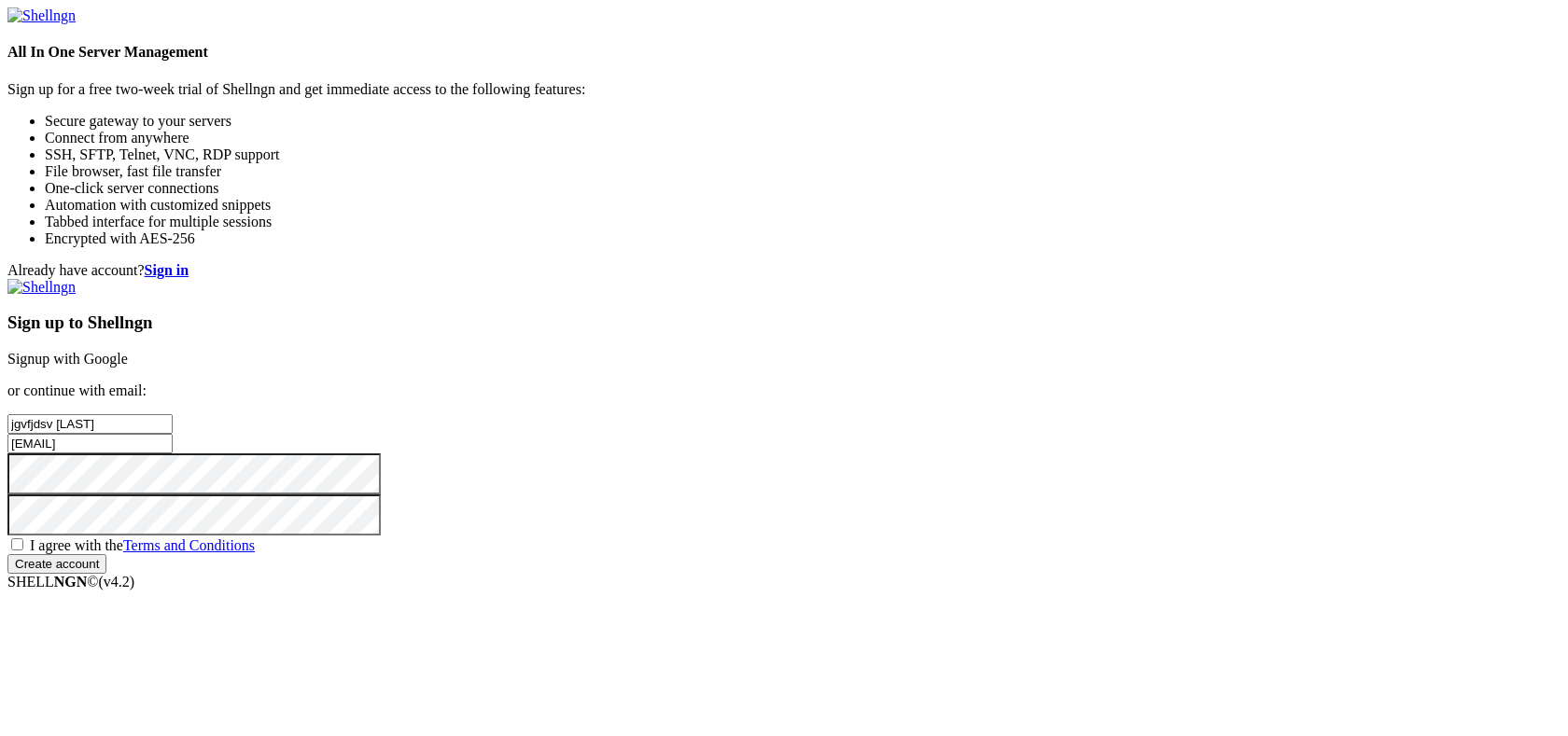 type on "[EMAIL]" 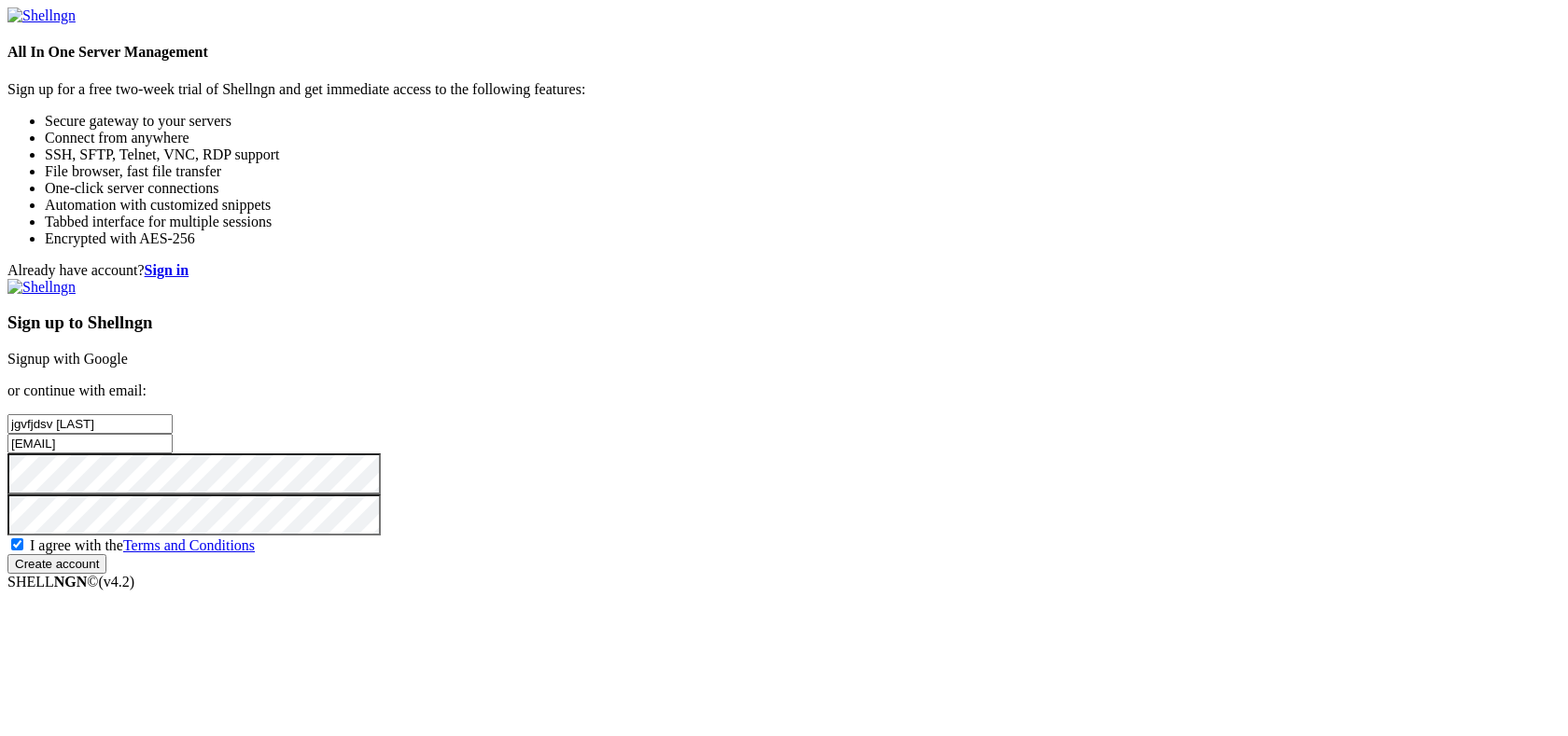 click on "Create account" at bounding box center [57, 563] 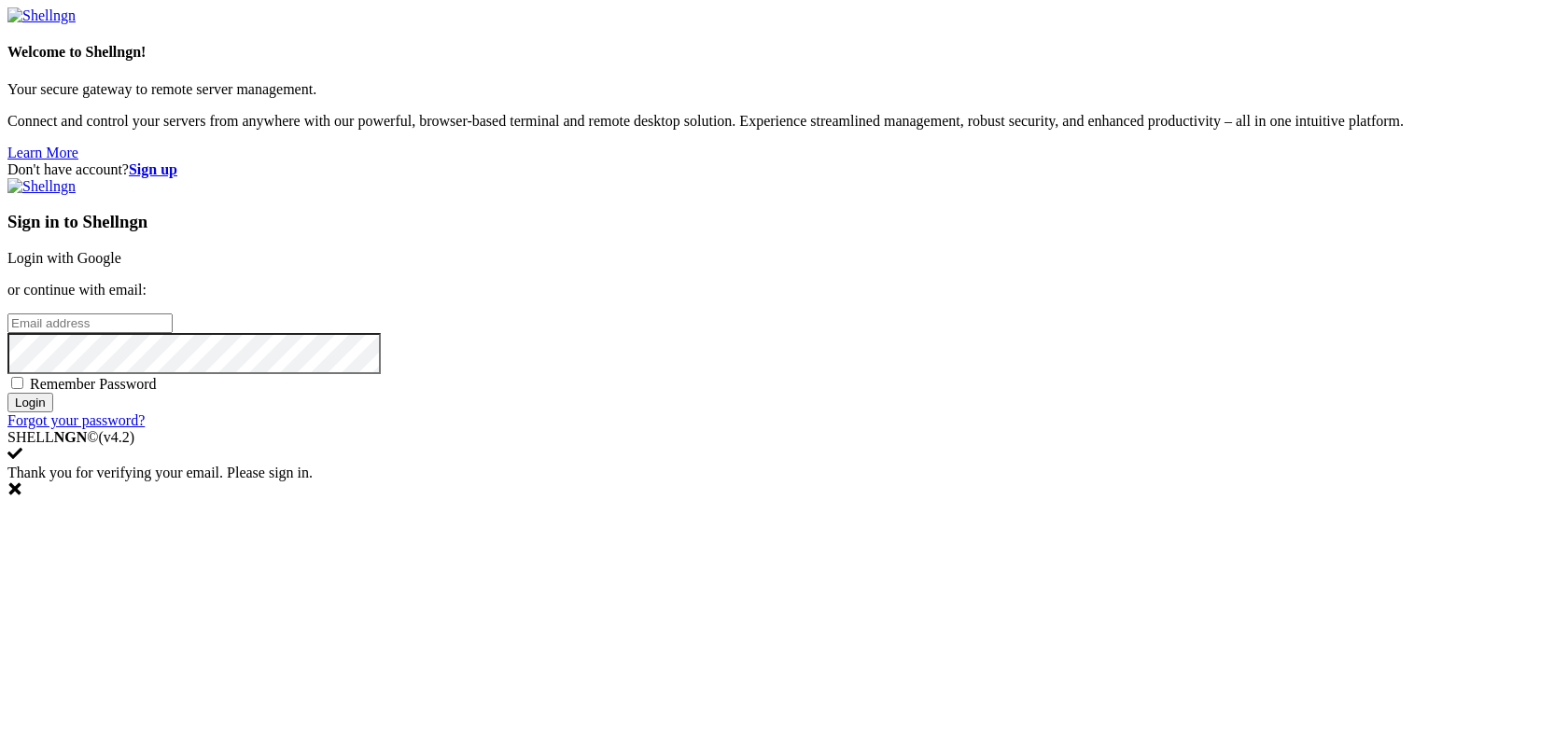 scroll, scrollTop: 0, scrollLeft: 0, axis: both 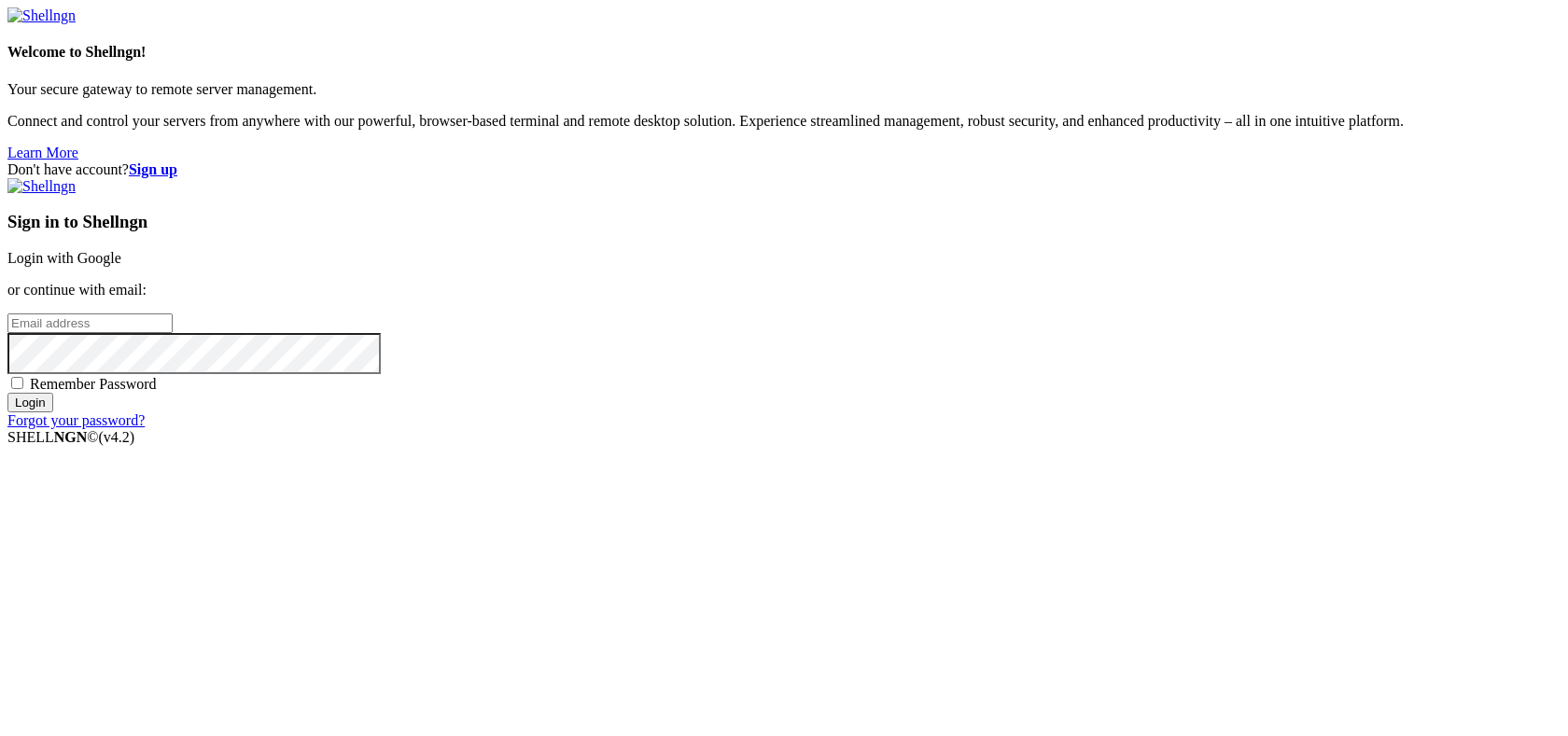 click at bounding box center (90, 323) 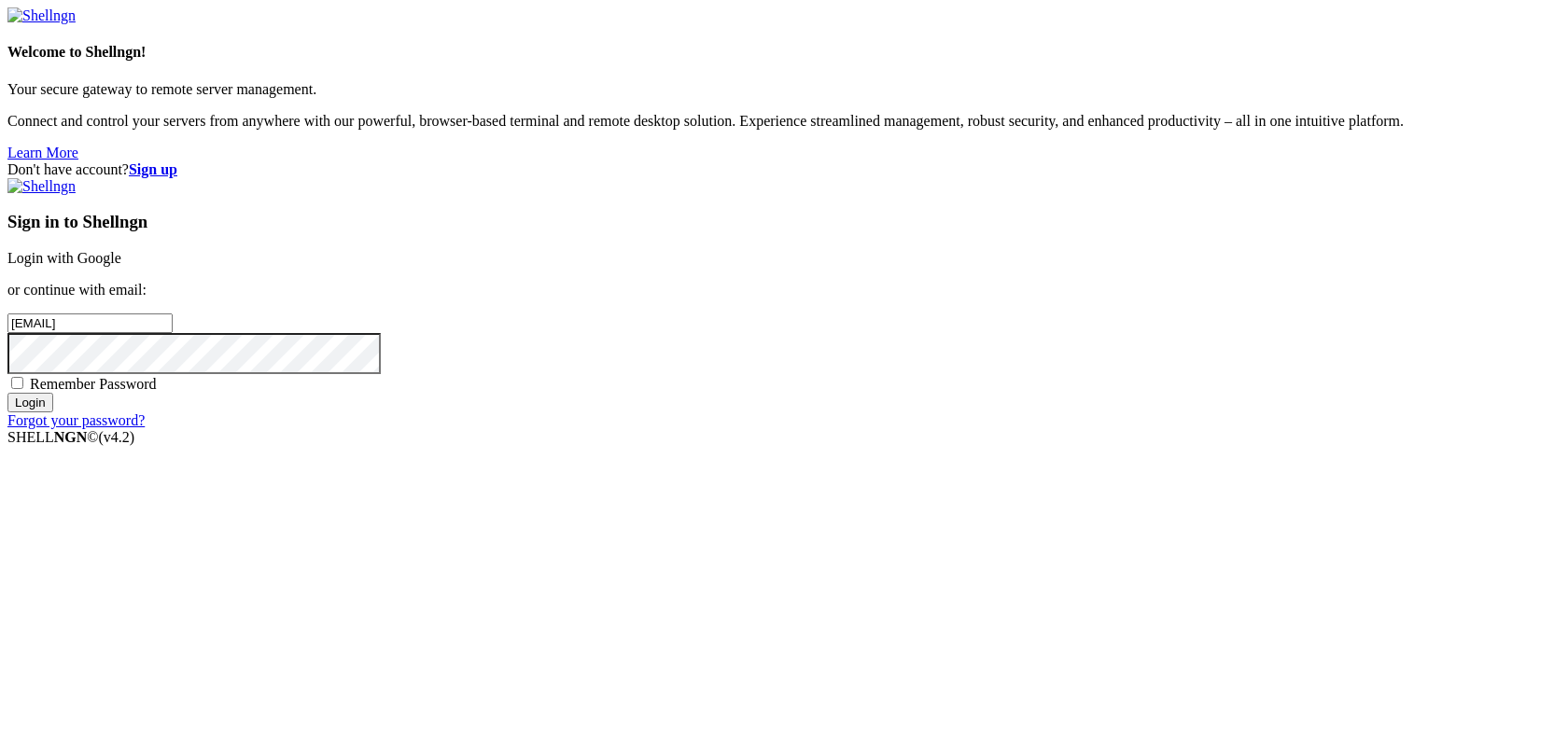 type on "[EMAIL]" 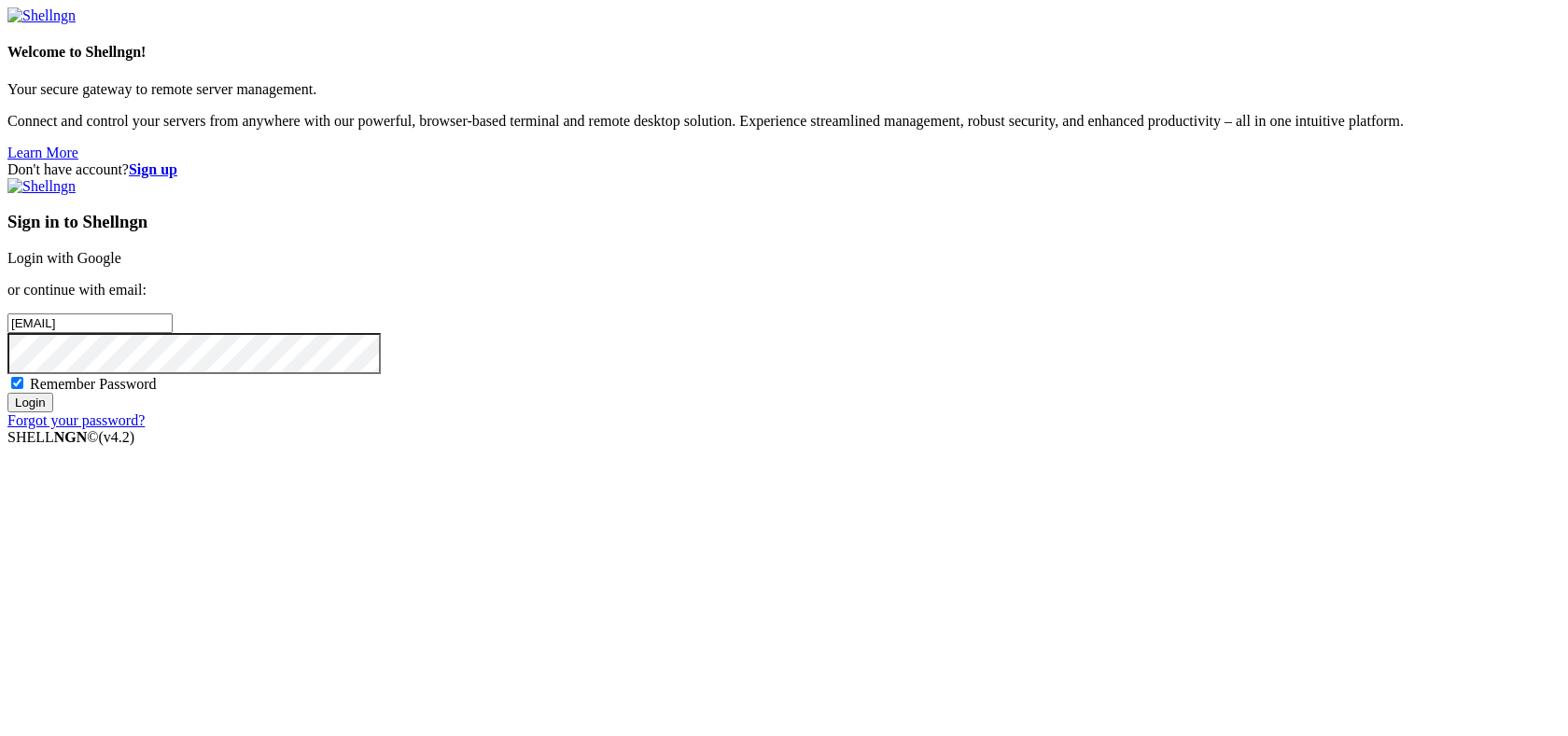 click on "Login" at bounding box center (30, 402) 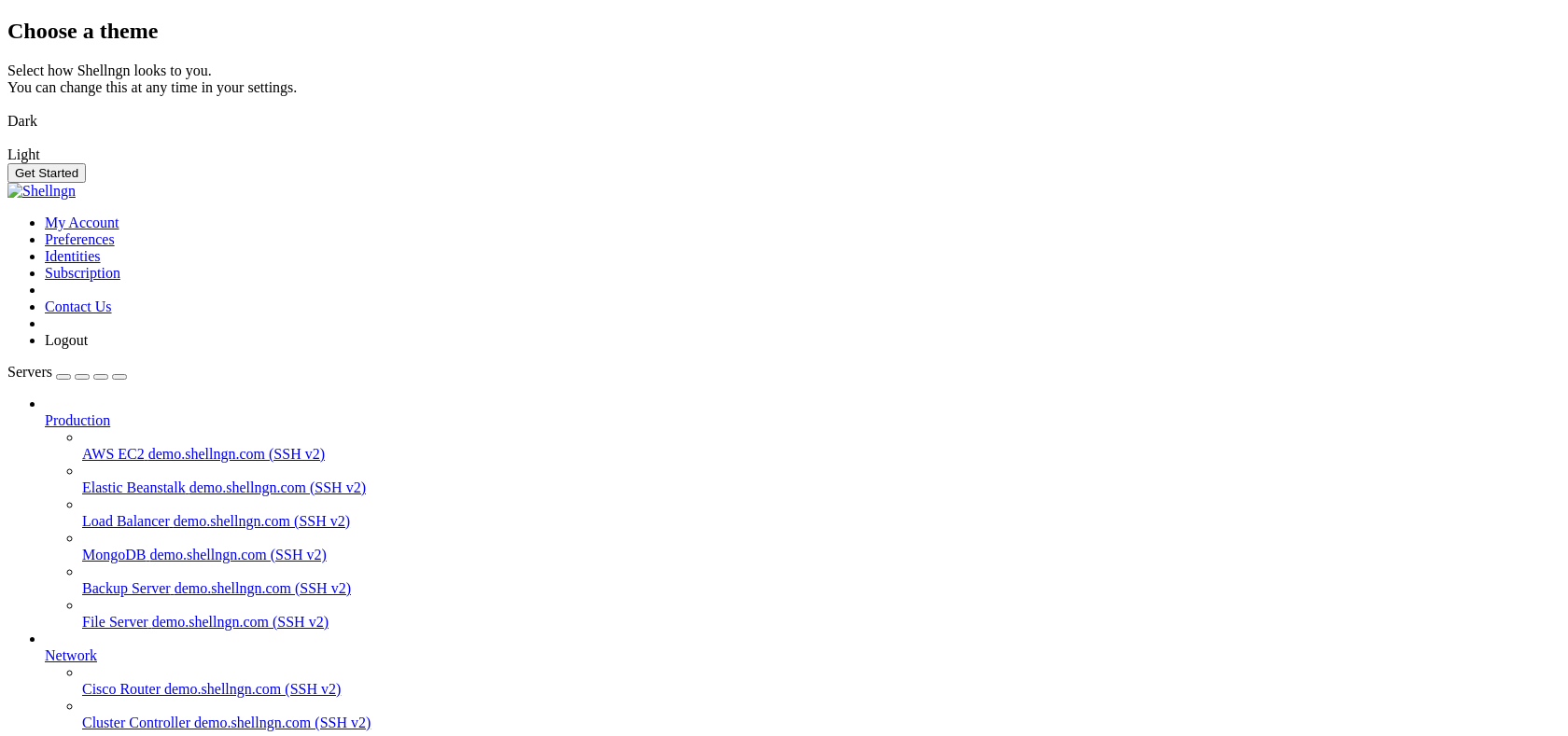 click on "Get Started" at bounding box center (47, 173) 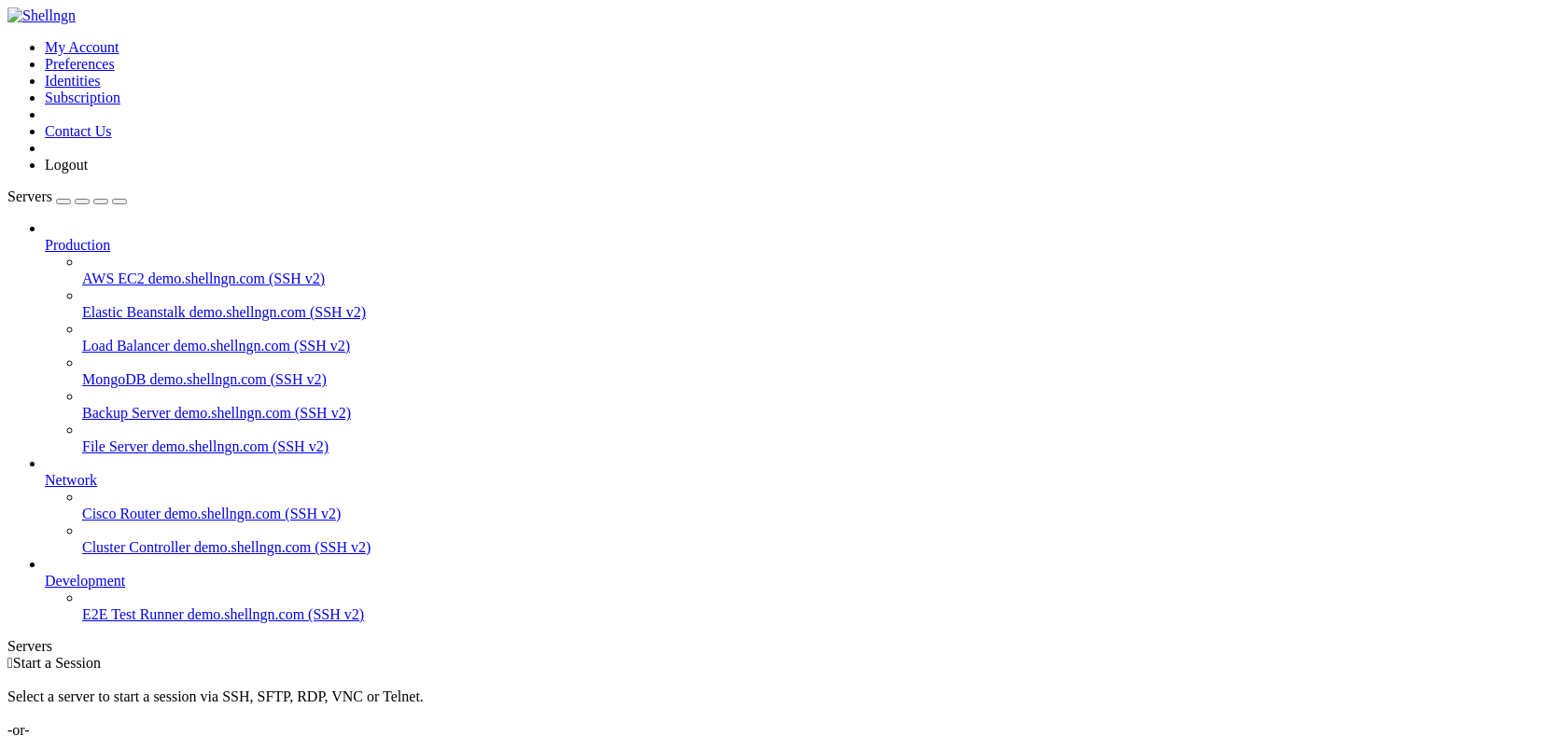 click at bounding box center (63, 201) 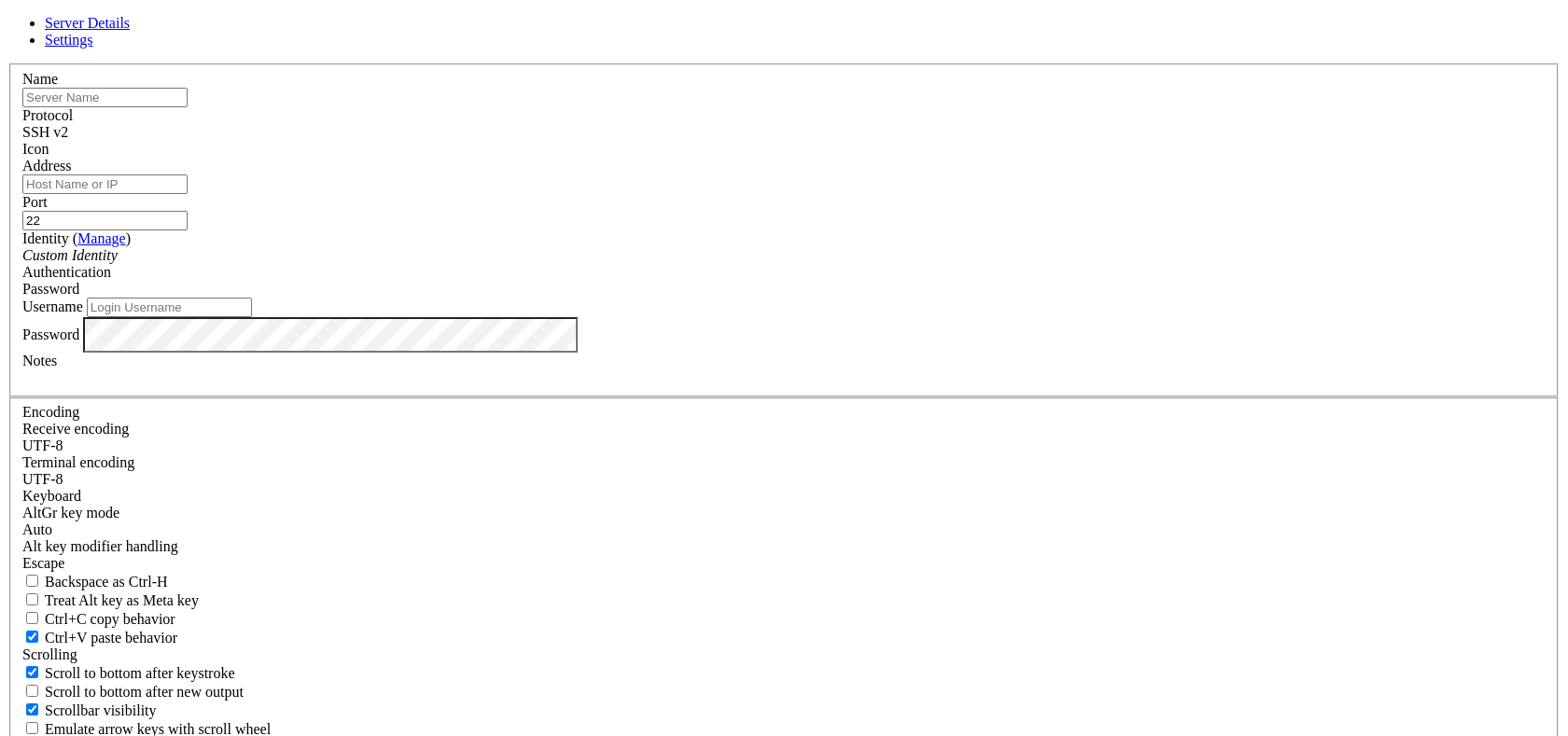 click on "SSH v2" at bounding box center [784, 132] 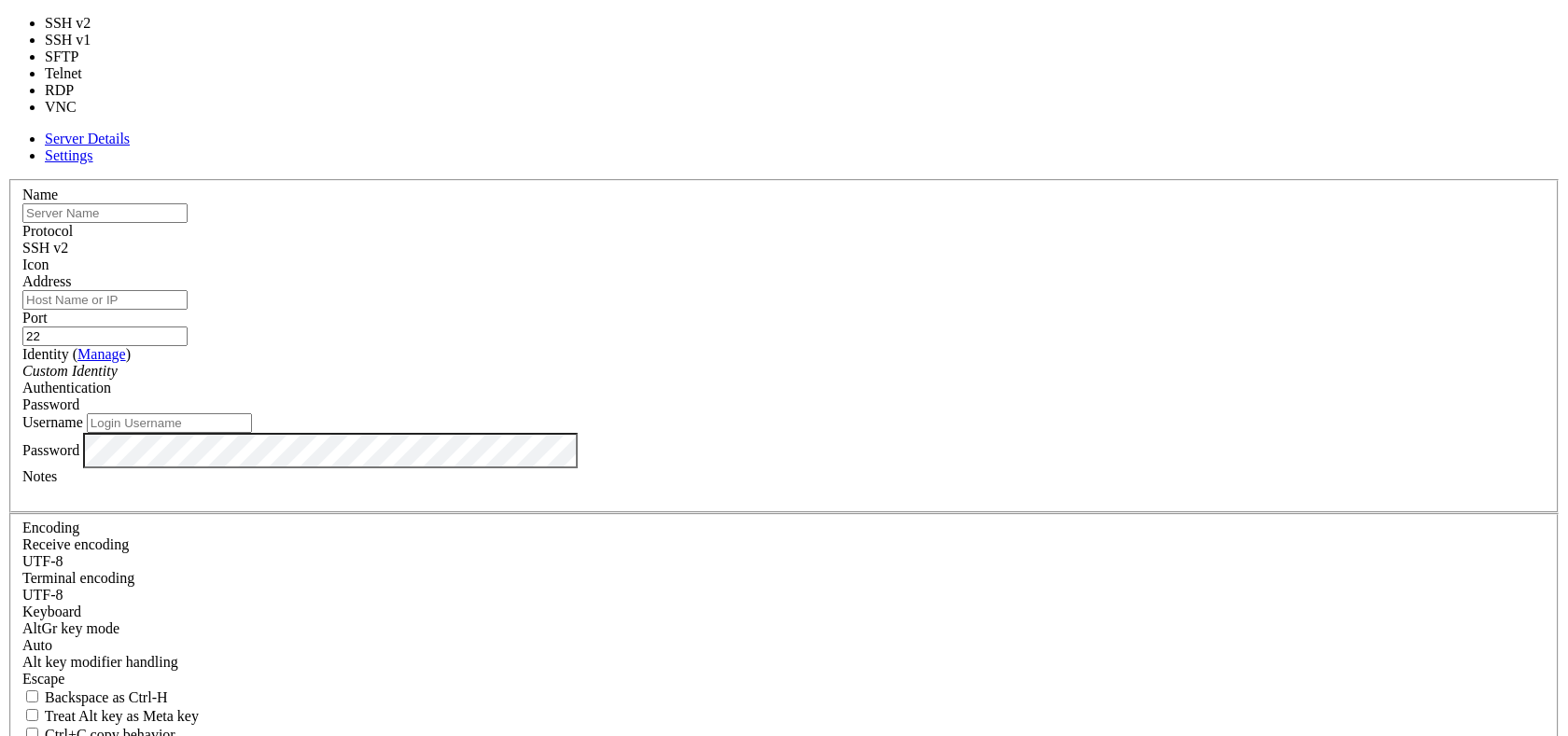type on "3389" 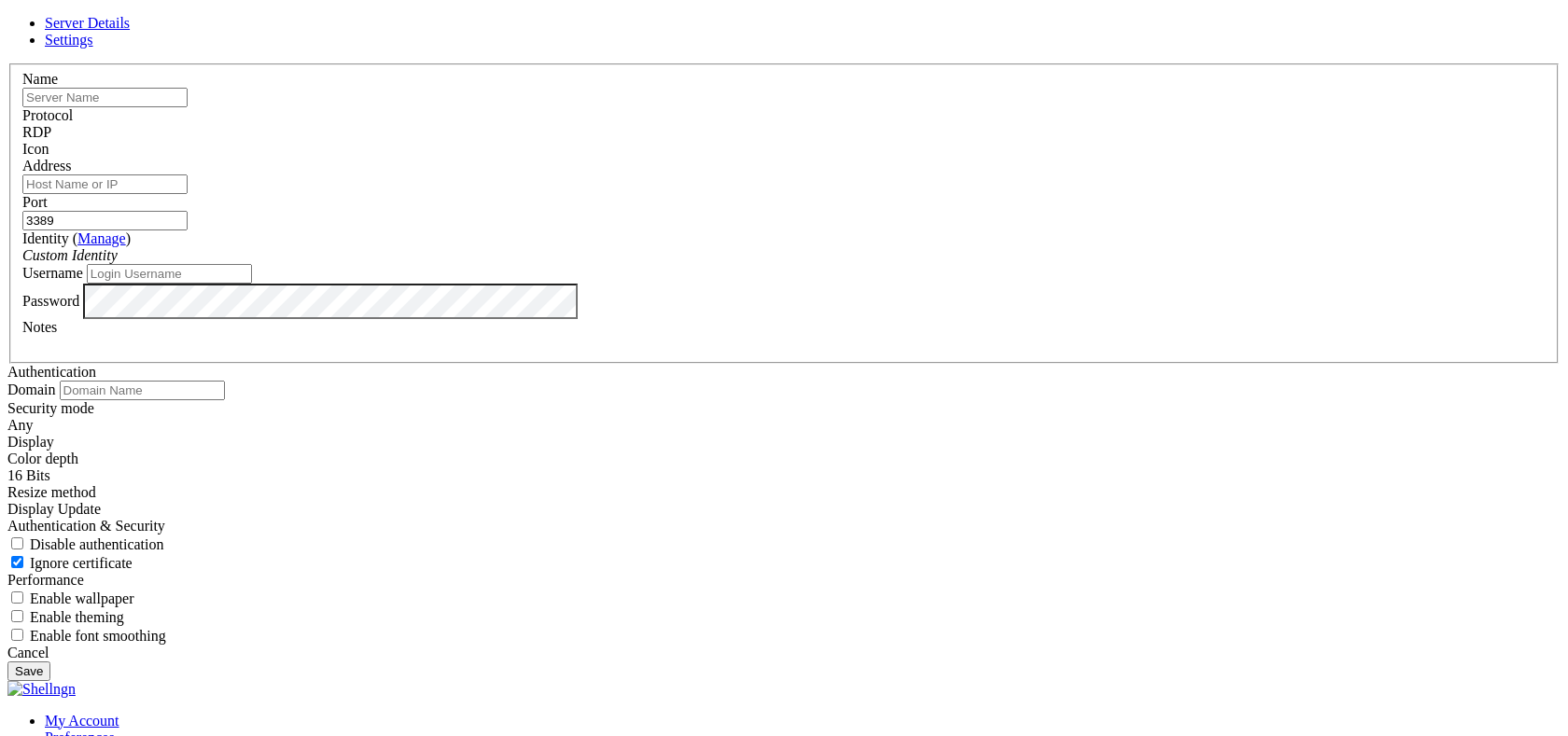 click at bounding box center [105, 97] 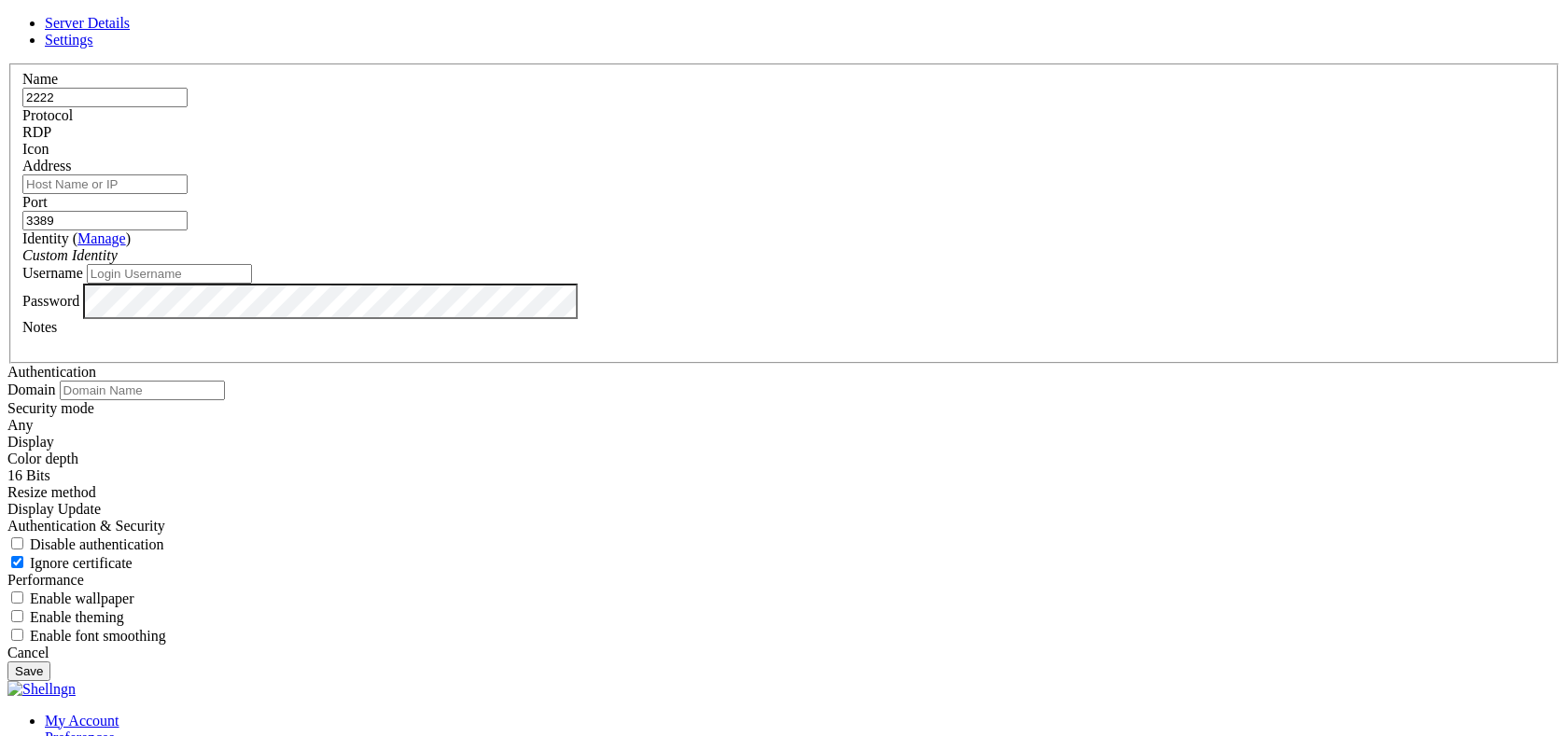 type on "2222" 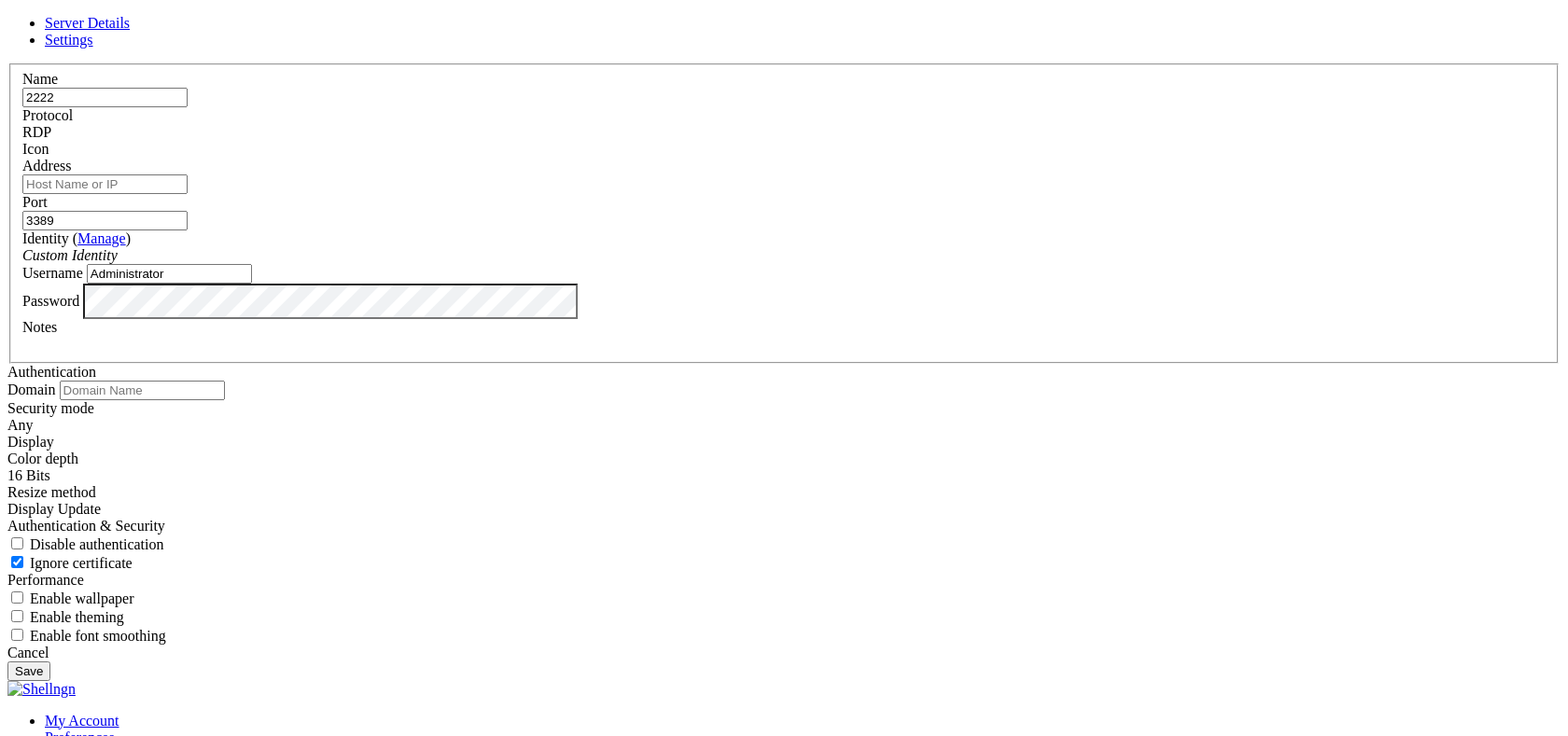 type on "Administrator" 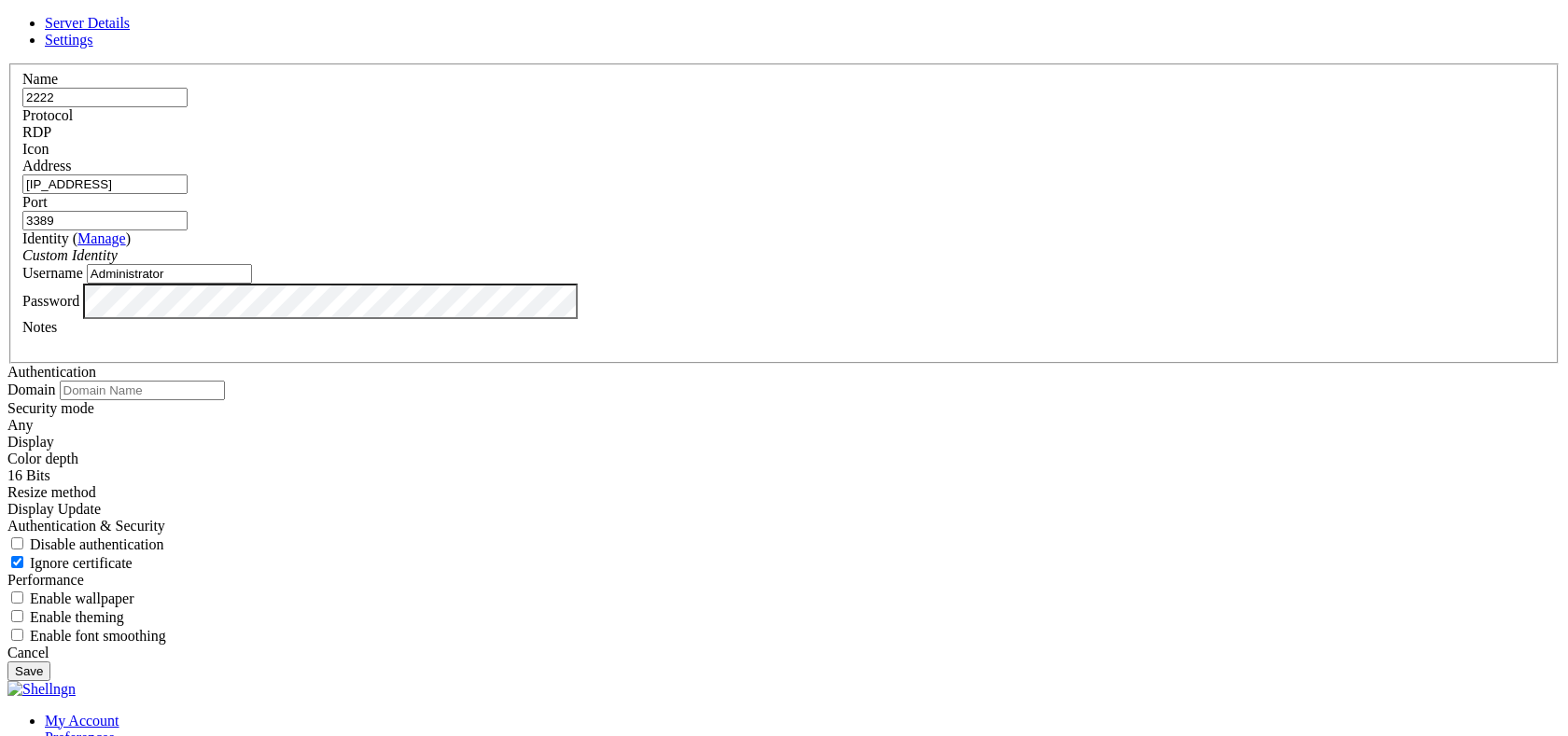 type on "38.180.95.69" 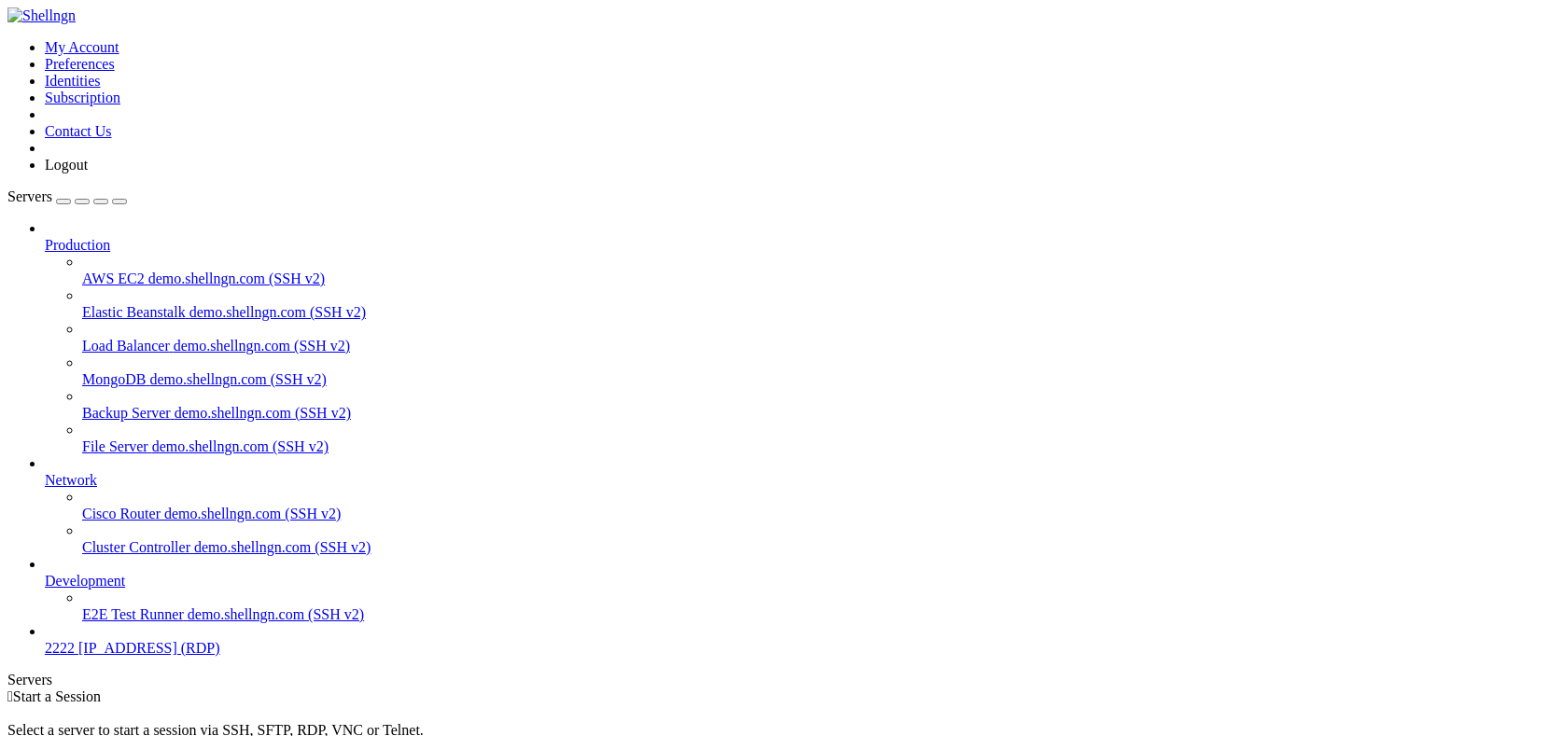 click on "2222" at bounding box center [60, 647] 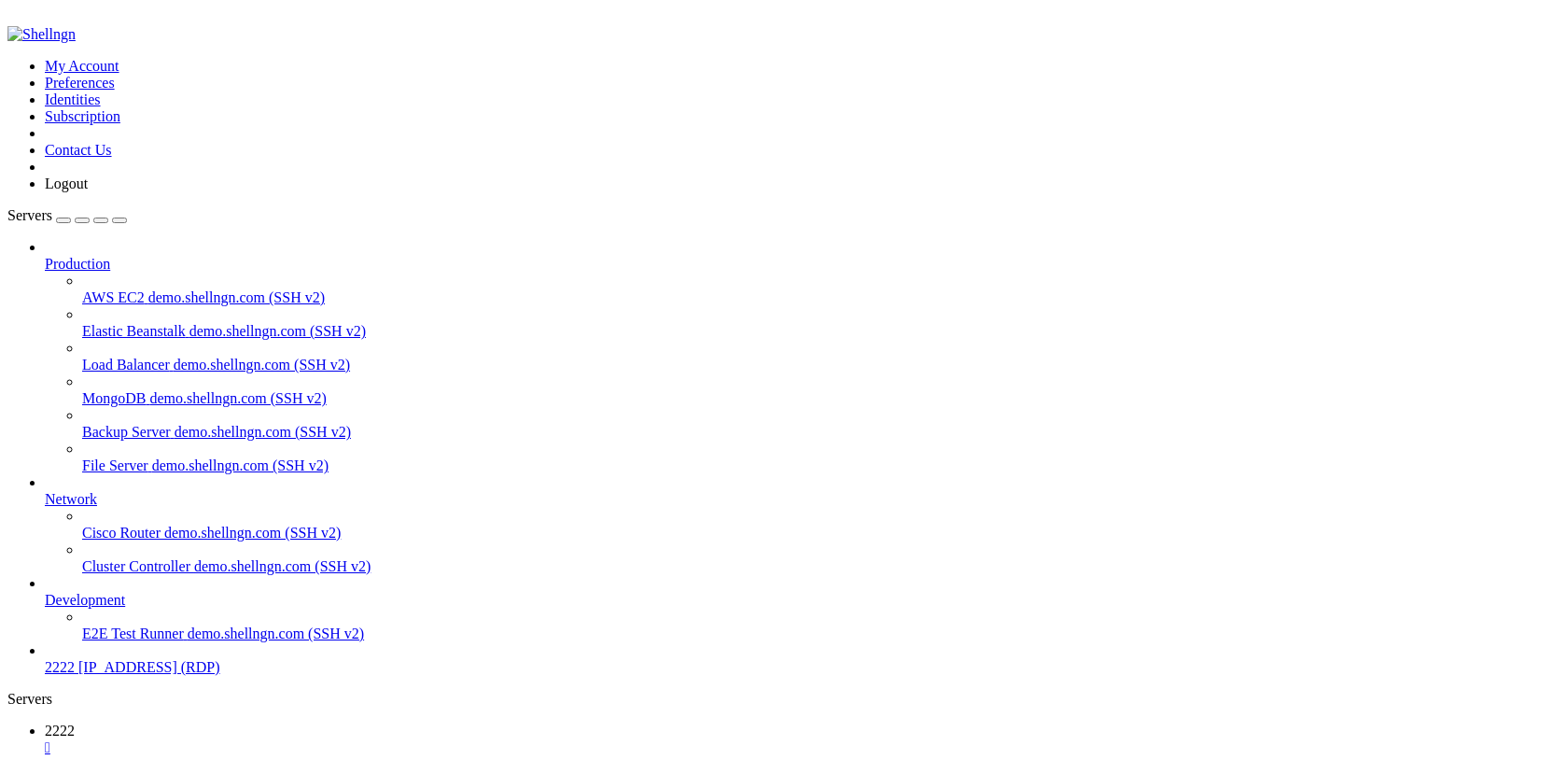 scroll, scrollTop: 0, scrollLeft: 0, axis: both 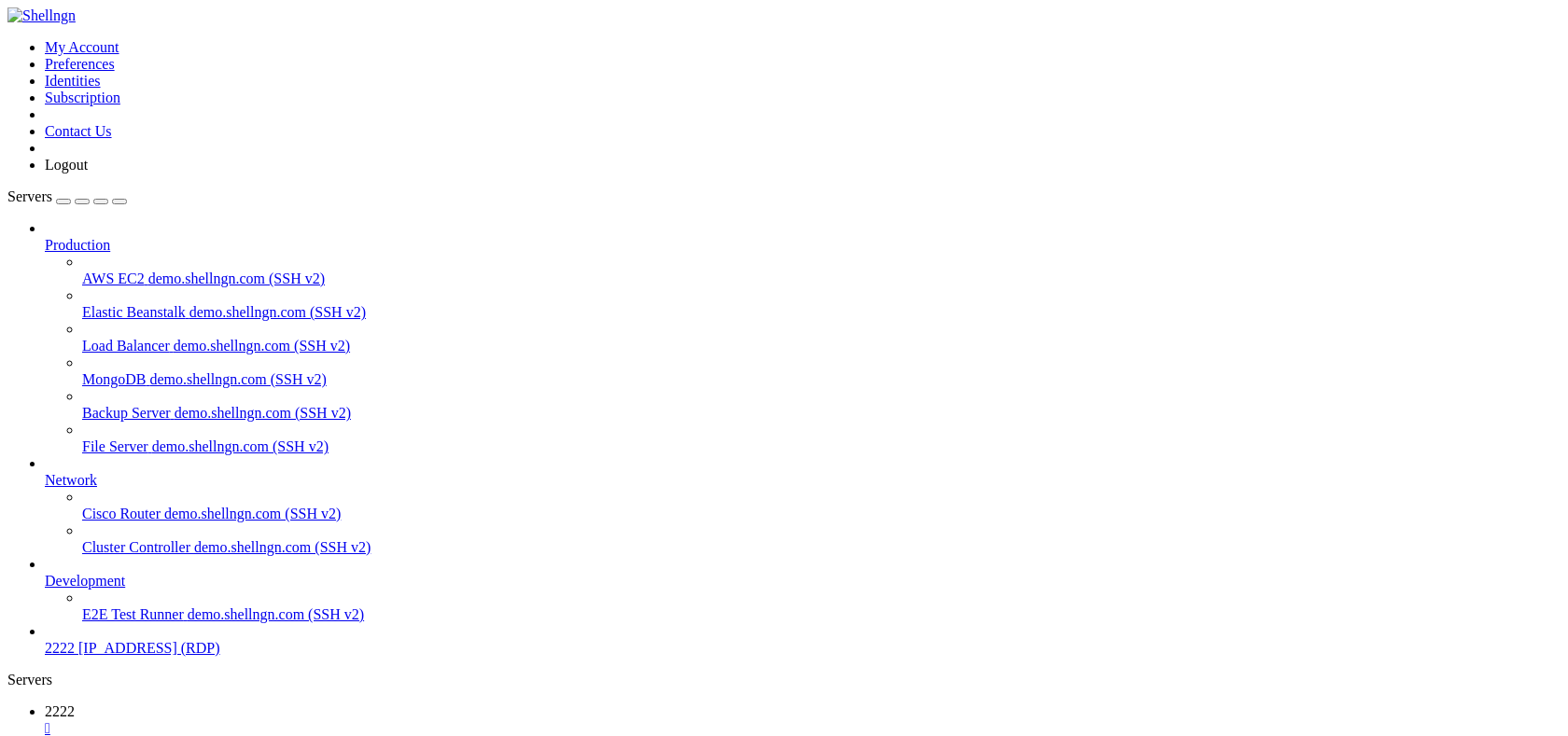 click at bounding box center [681, 1837] 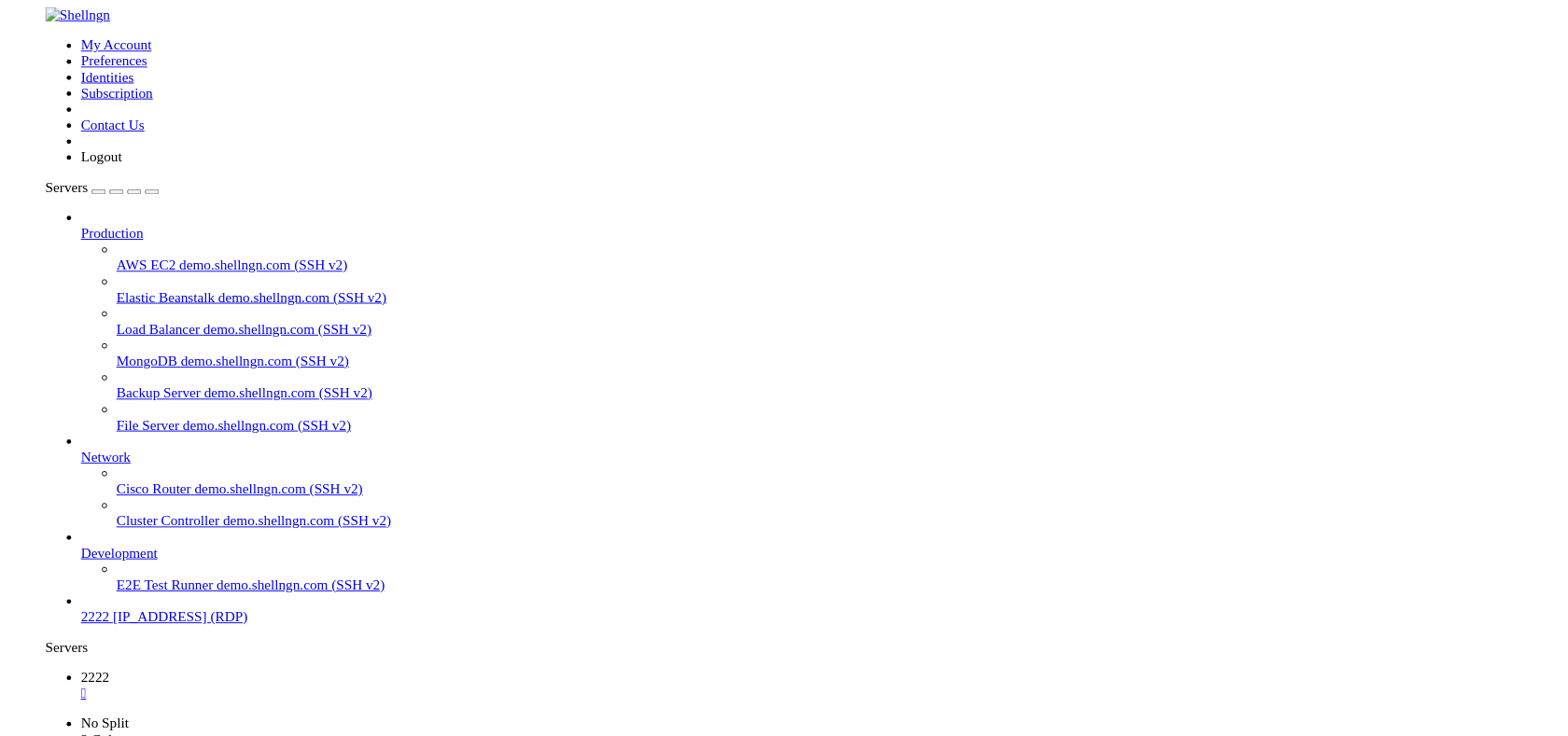 scroll, scrollTop: 0, scrollLeft: 0, axis: both 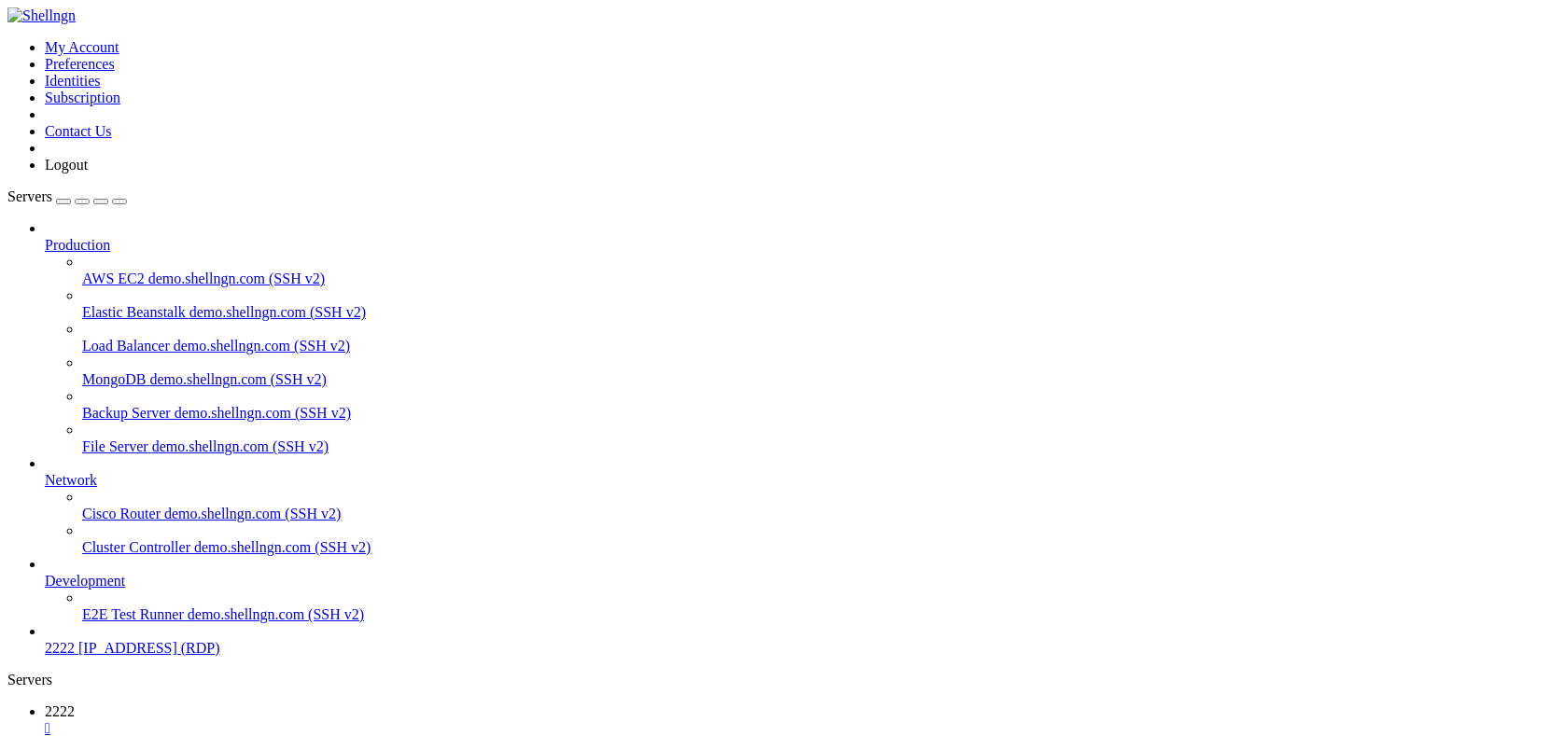 click on "Reconnect" at bounding box center [45, 1080] 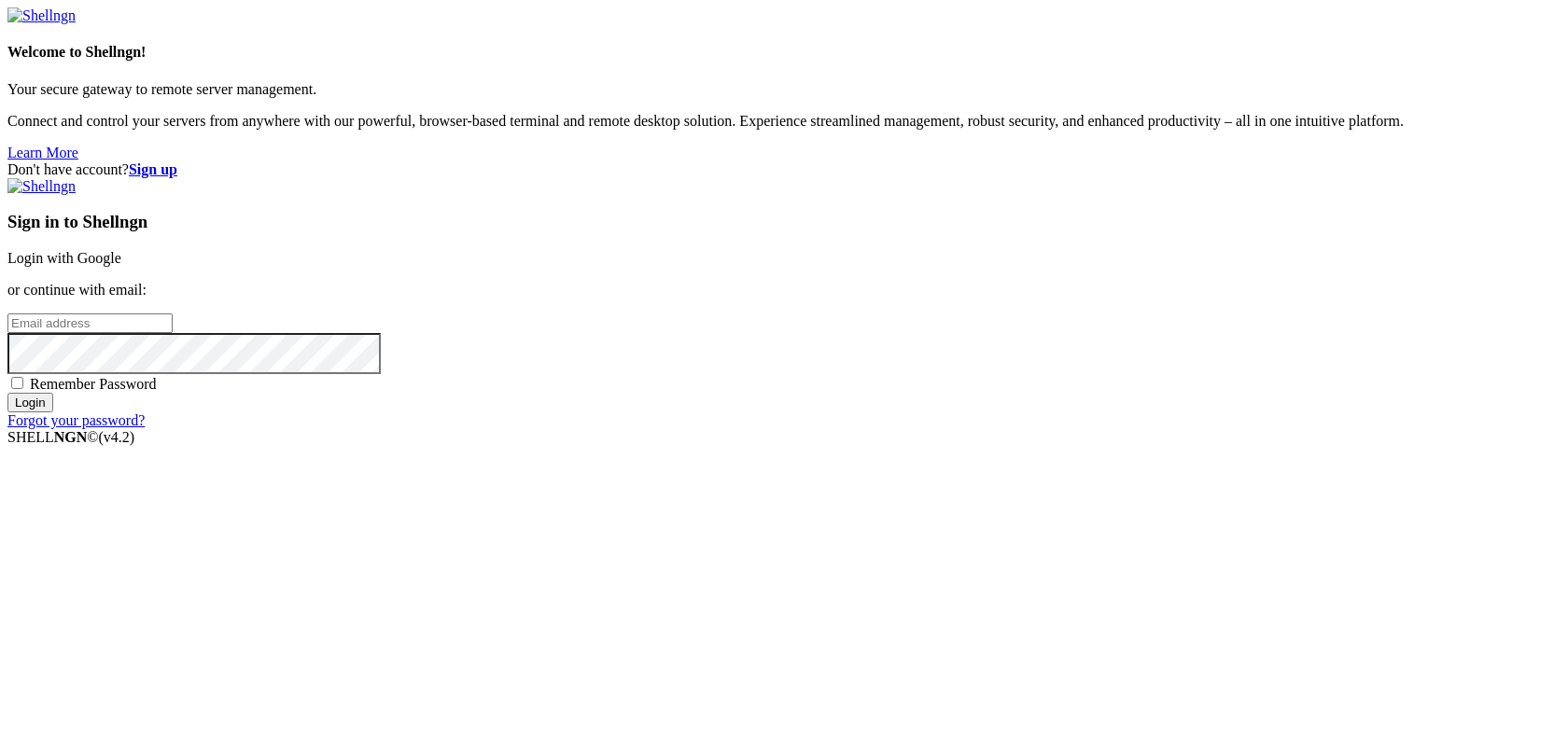 type on "[EMAIL]" 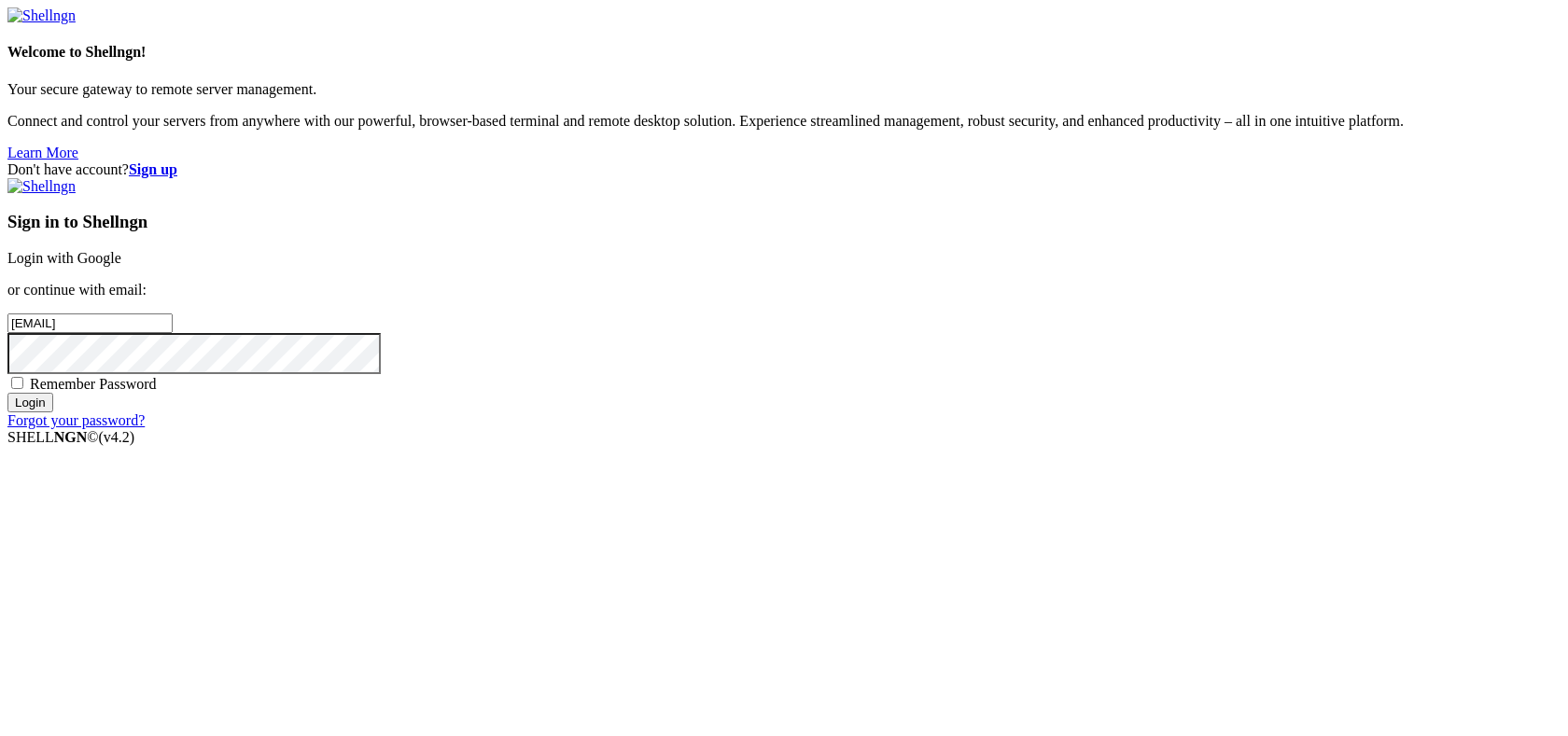 click on "Login" at bounding box center (30, 402) 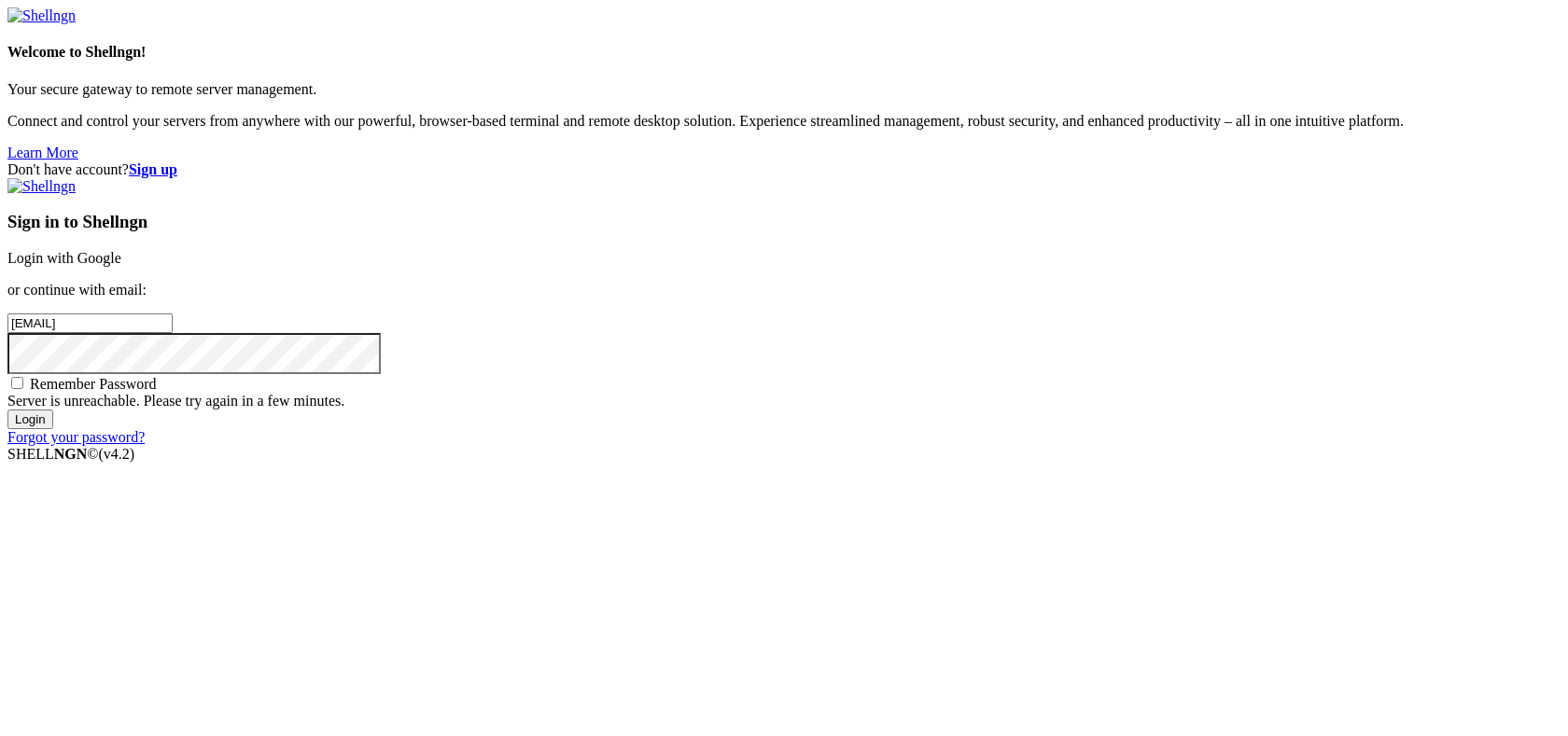 click on "Remember Password" at bounding box center [93, 383] 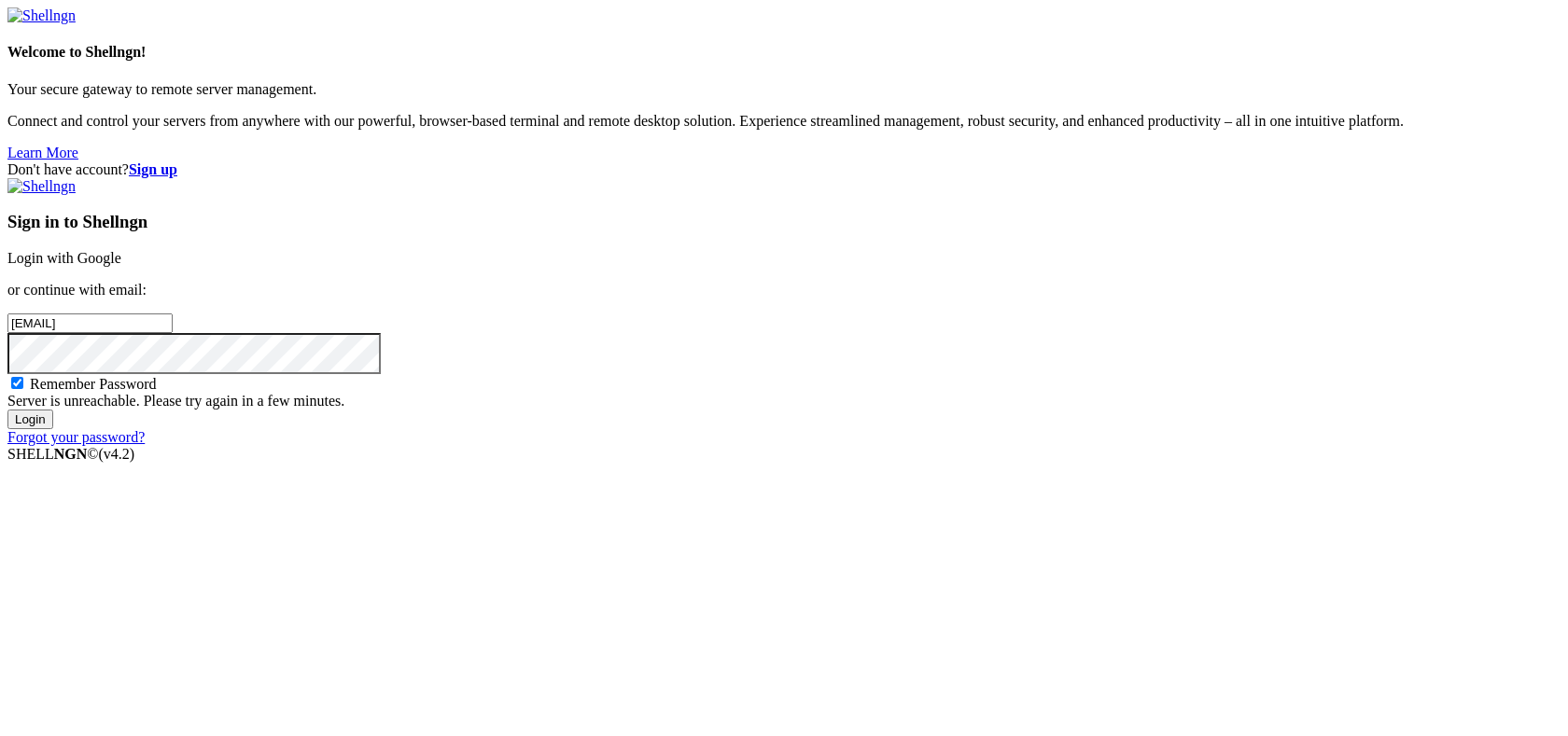 click on "Login" at bounding box center (30, 419) 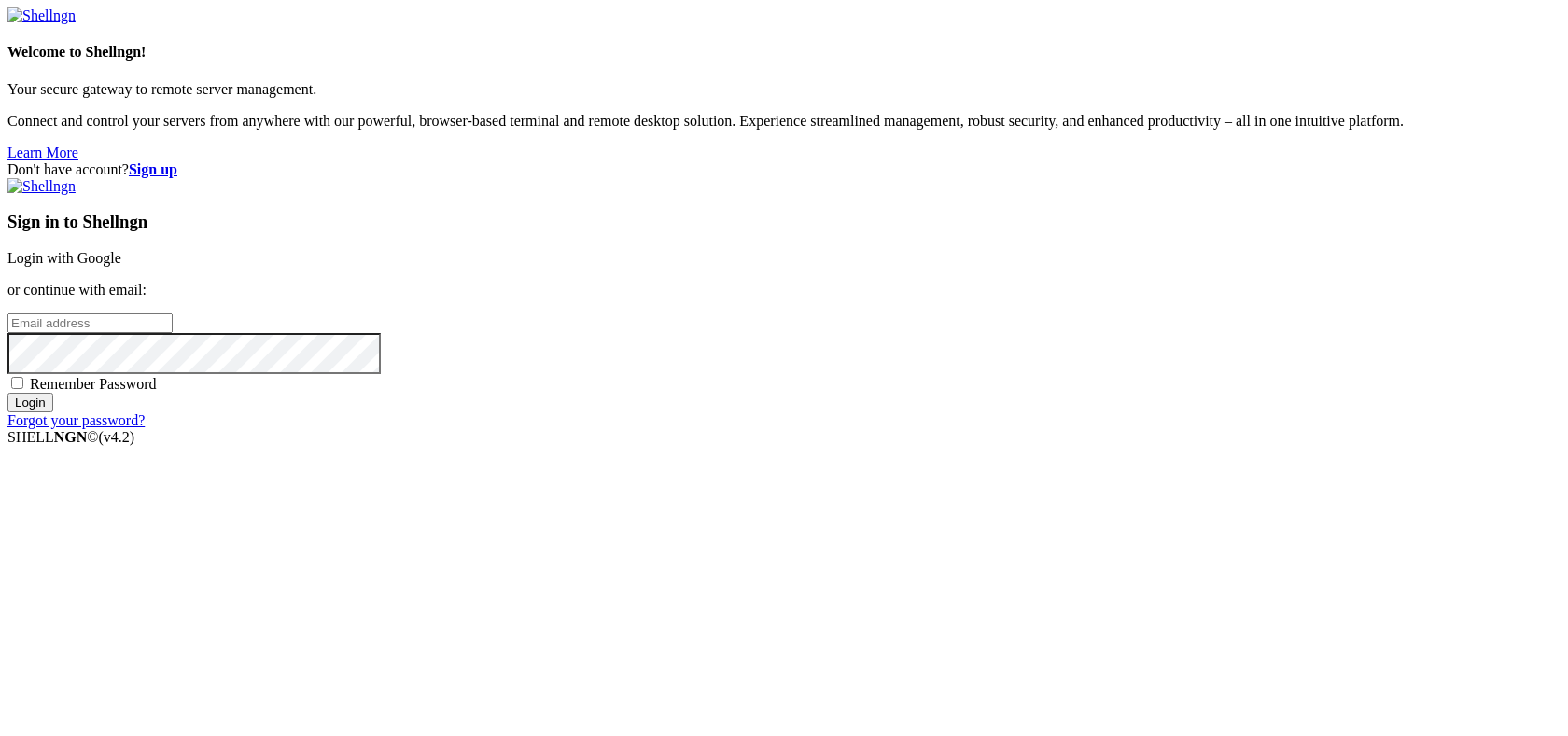 scroll, scrollTop: 0, scrollLeft: 0, axis: both 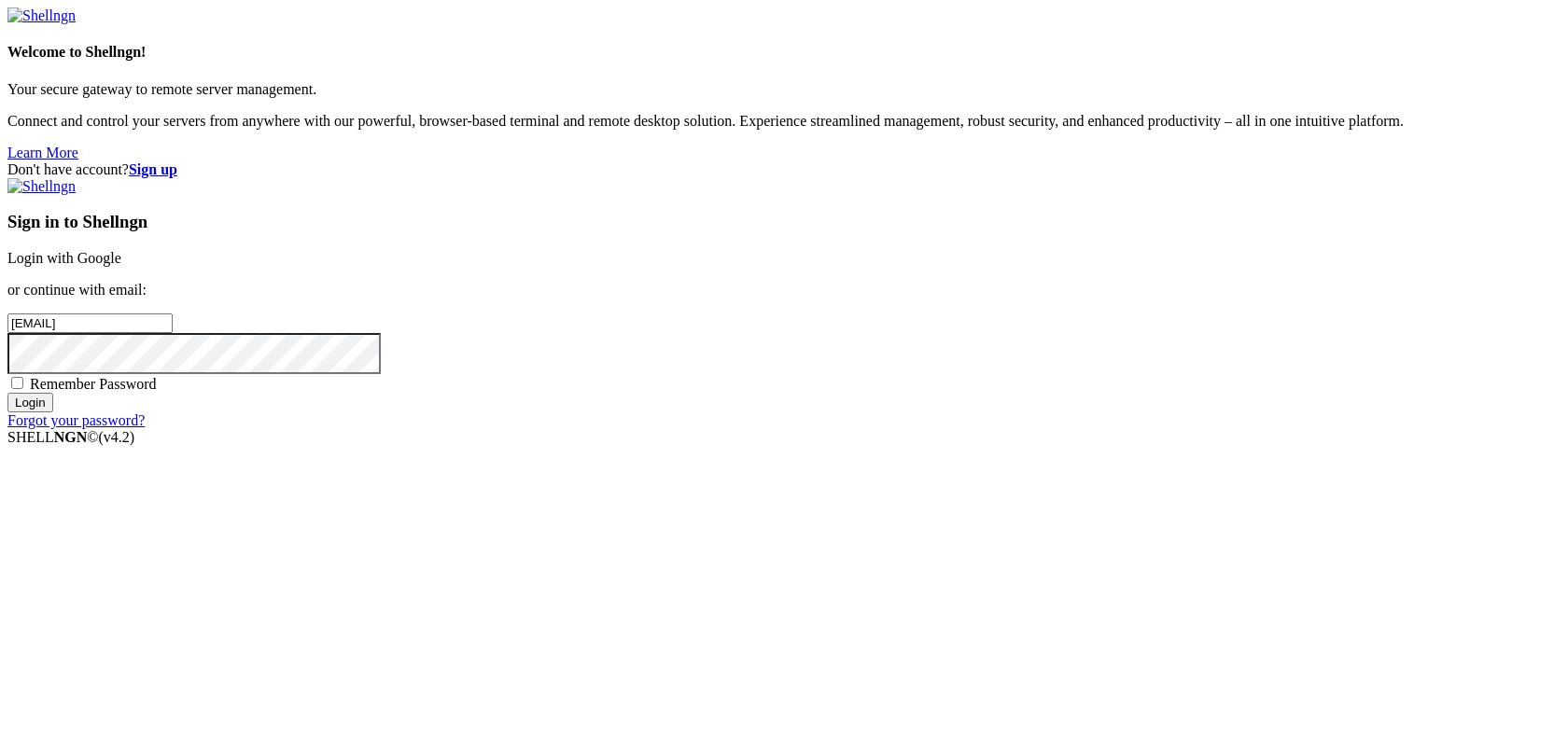 drag, startPoint x: 932, startPoint y: 529, endPoint x: 764, endPoint y: 722, distance: 255.87692 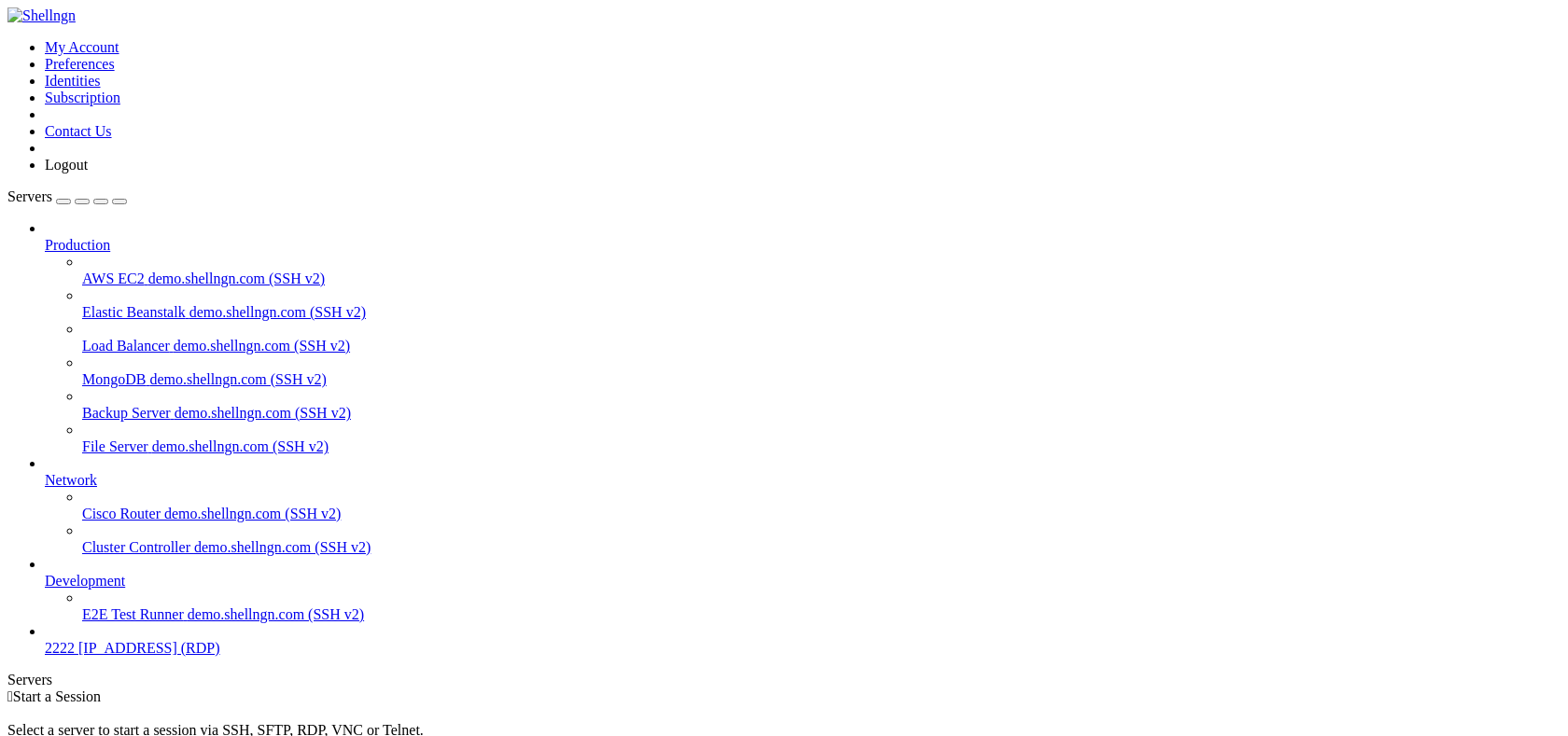 click on "2222" at bounding box center [60, 647] 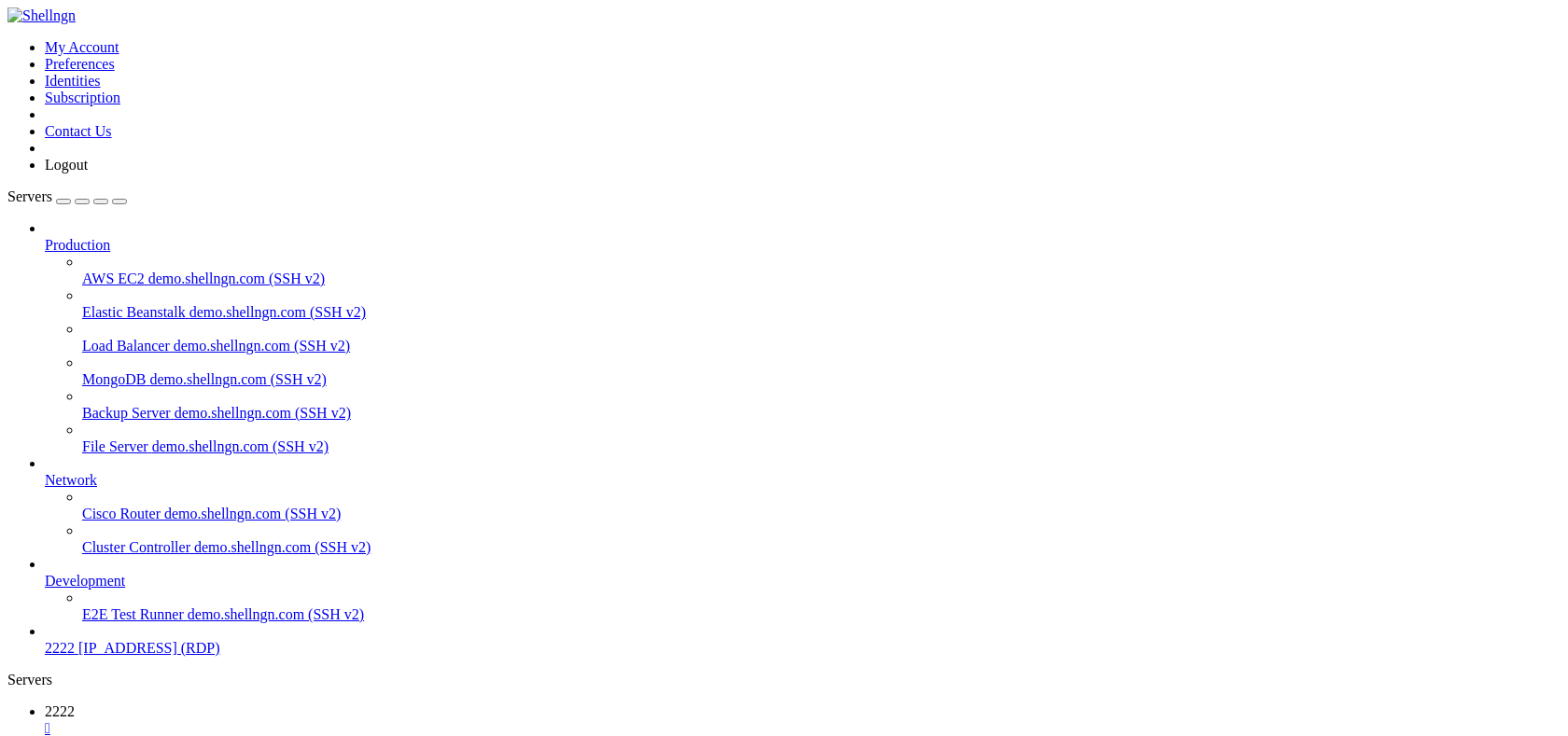 scroll, scrollTop: 0, scrollLeft: 0, axis: both 